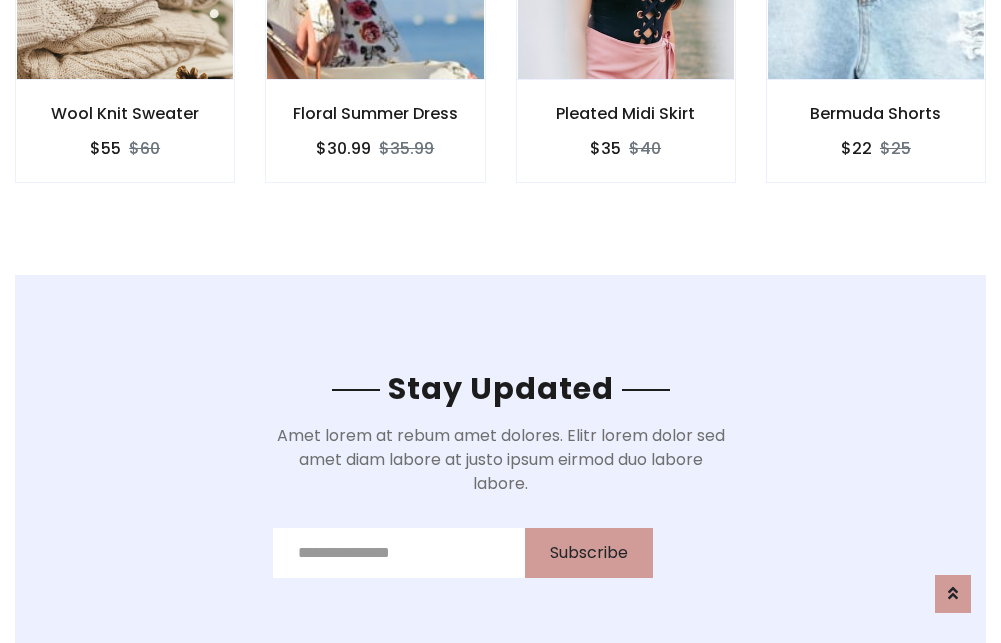 scroll, scrollTop: 3012, scrollLeft: 0, axis: vertical 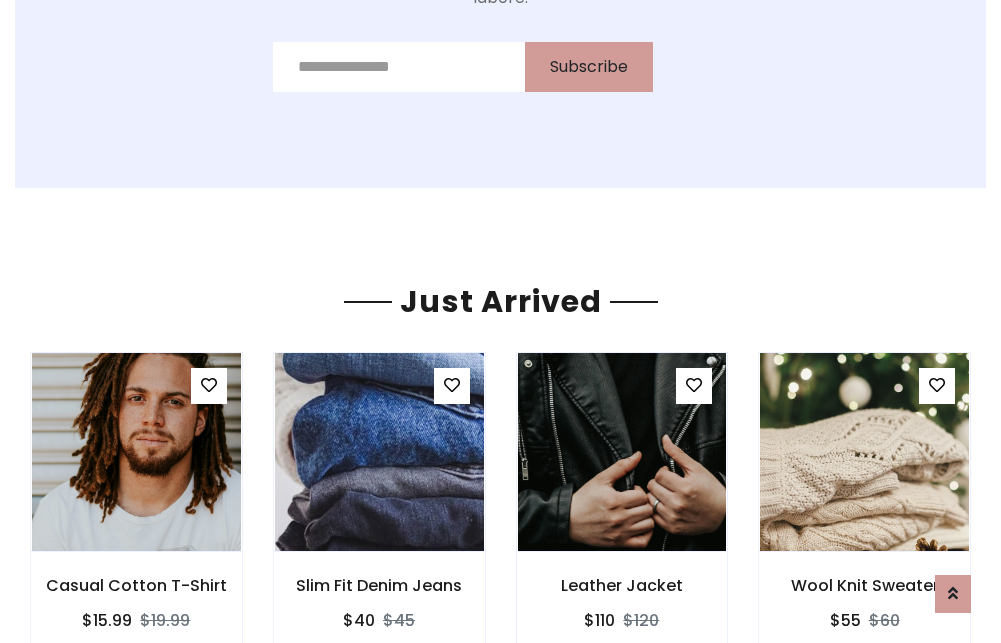 click on "Pleated Midi Skirt
$35
$40" at bounding box center [626, -441] 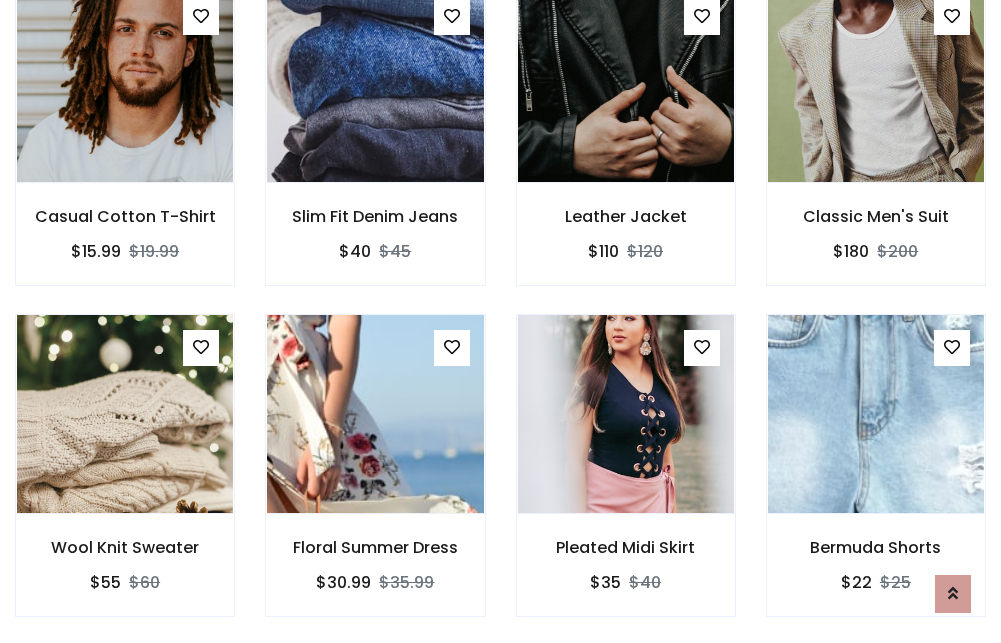 scroll, scrollTop: 2090, scrollLeft: 0, axis: vertical 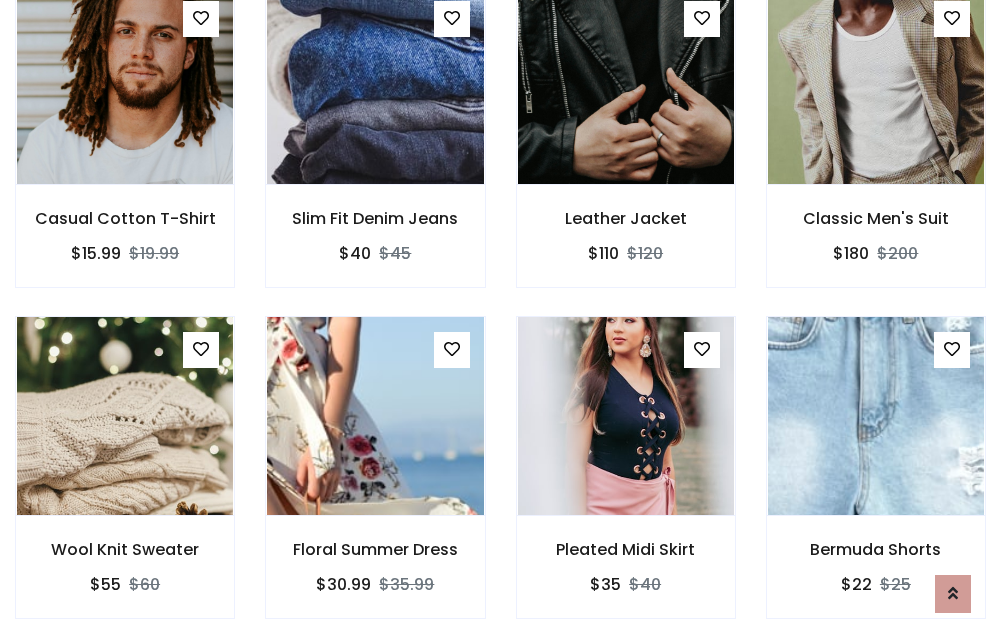 click on "Pleated Midi Skirt
$35
$40" at bounding box center [626, 481] 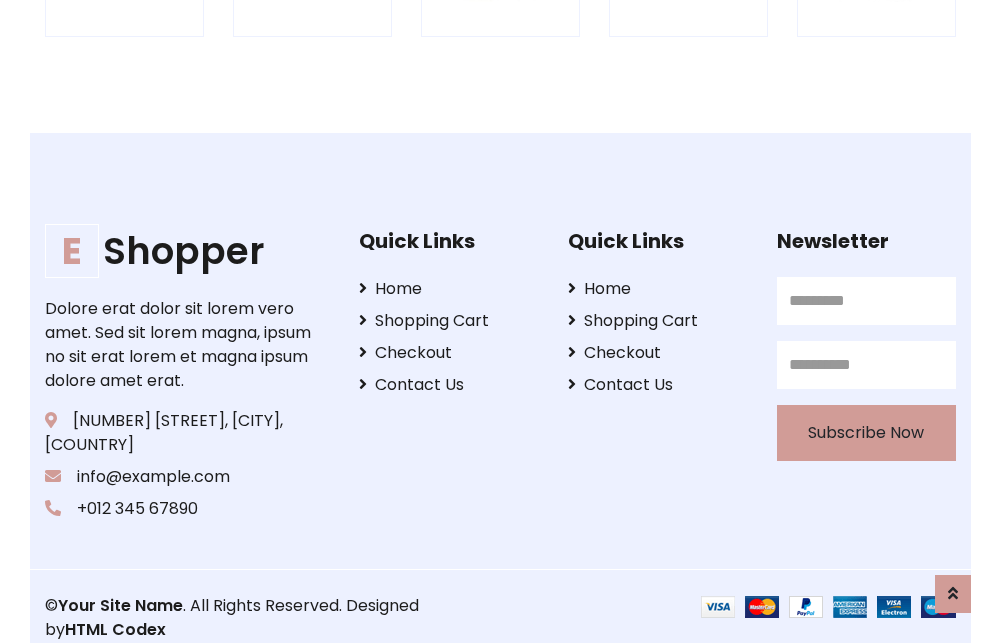 scroll, scrollTop: 3807, scrollLeft: 0, axis: vertical 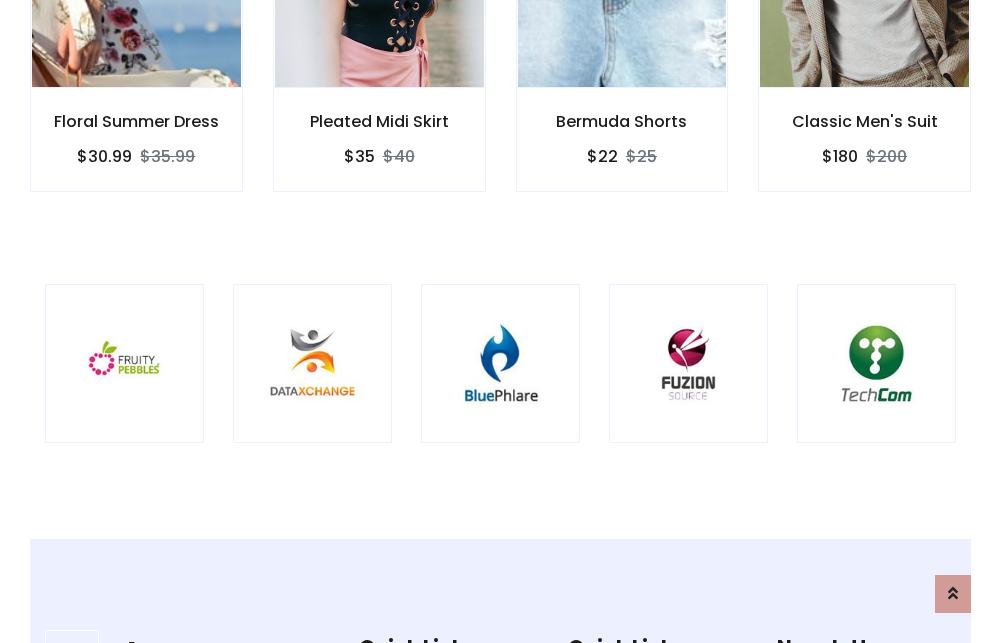 click at bounding box center (500, 363) 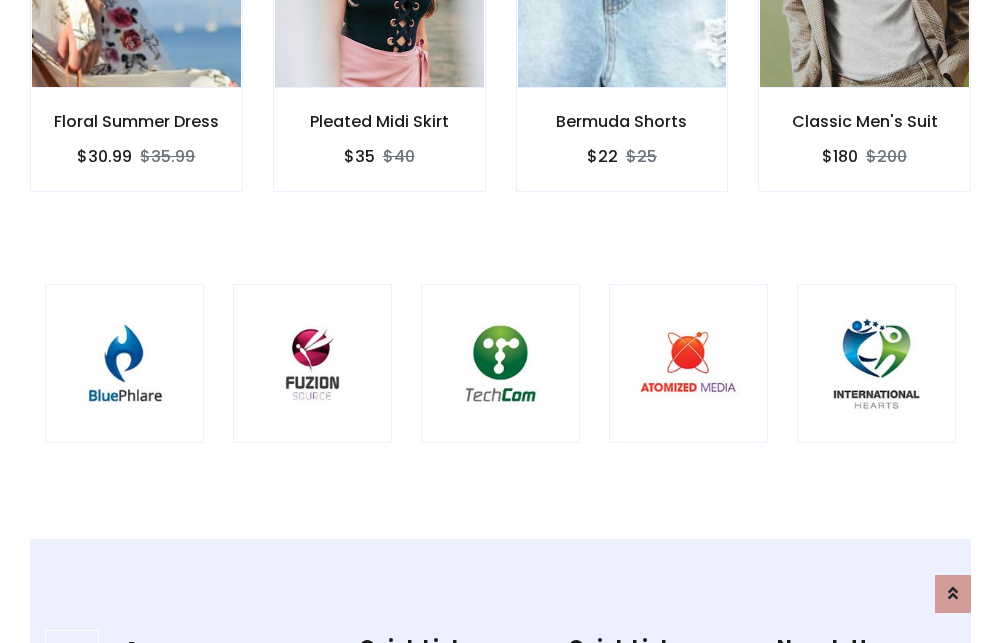 click at bounding box center (500, 363) 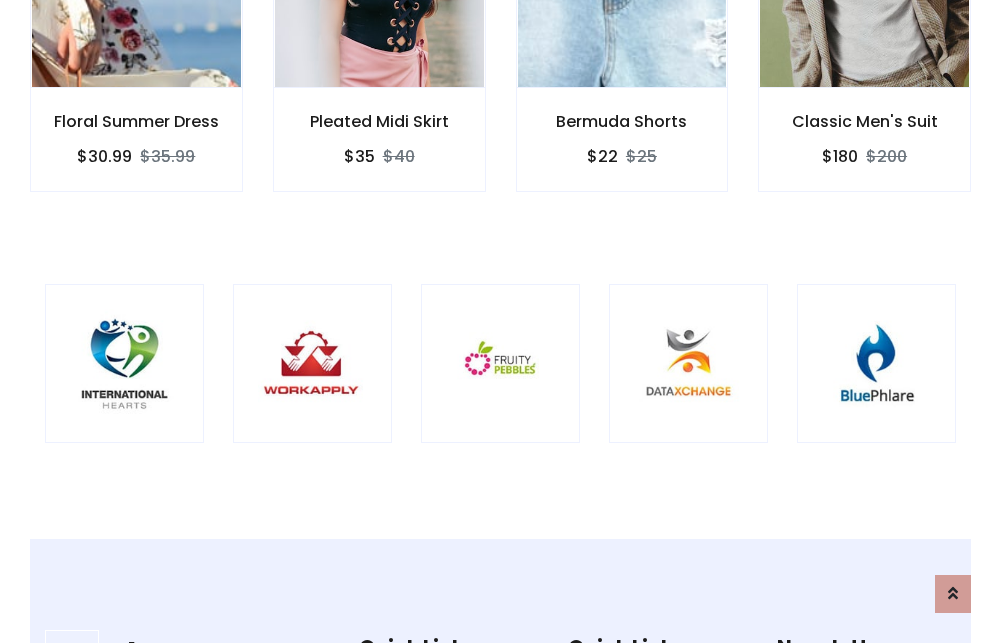 click at bounding box center [500, 363] 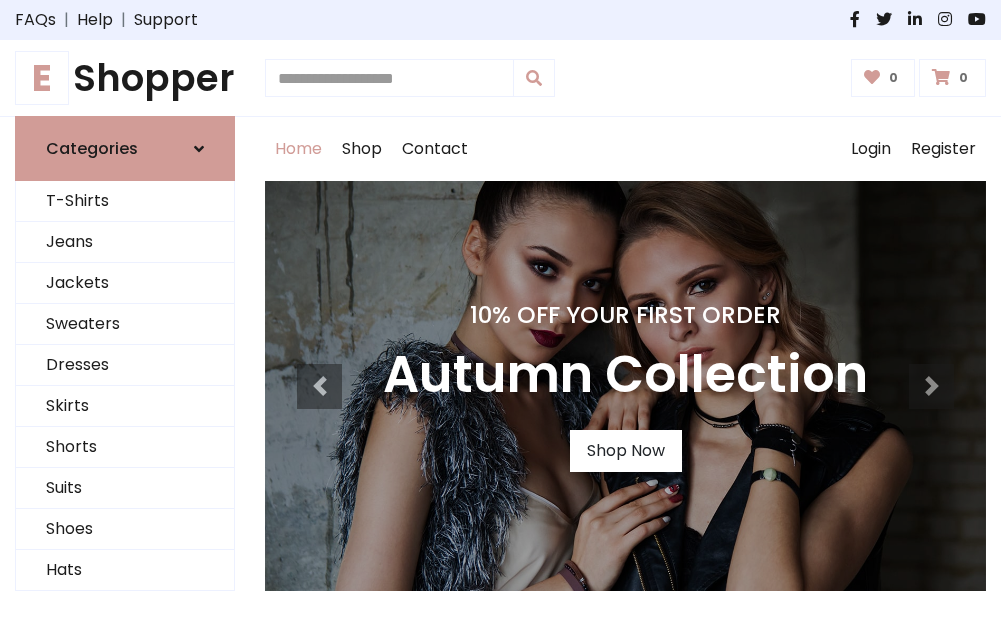 scroll, scrollTop: 0, scrollLeft: 0, axis: both 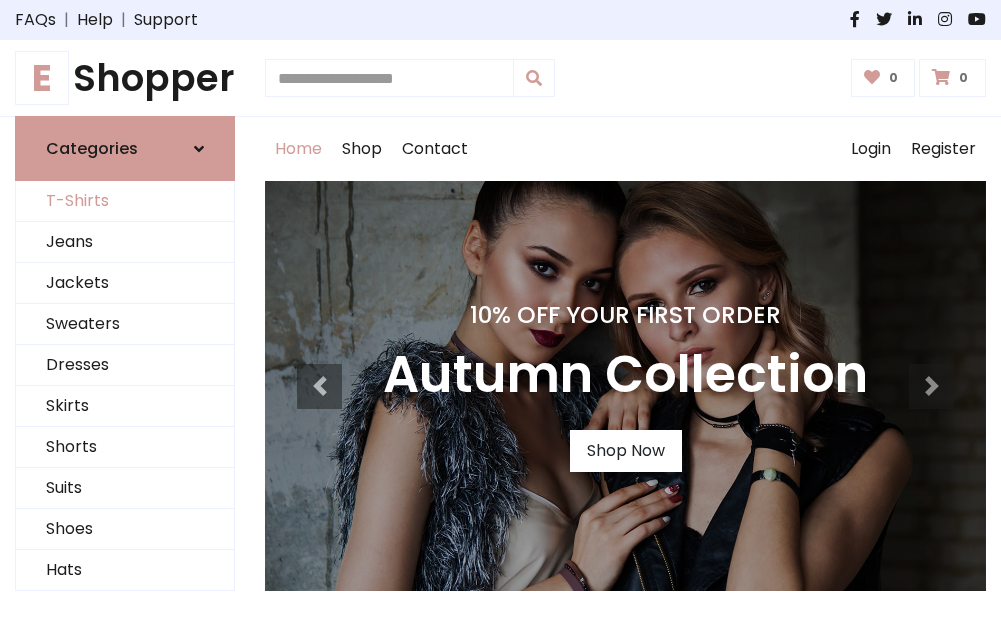 click on "T-Shirts" at bounding box center [125, 201] 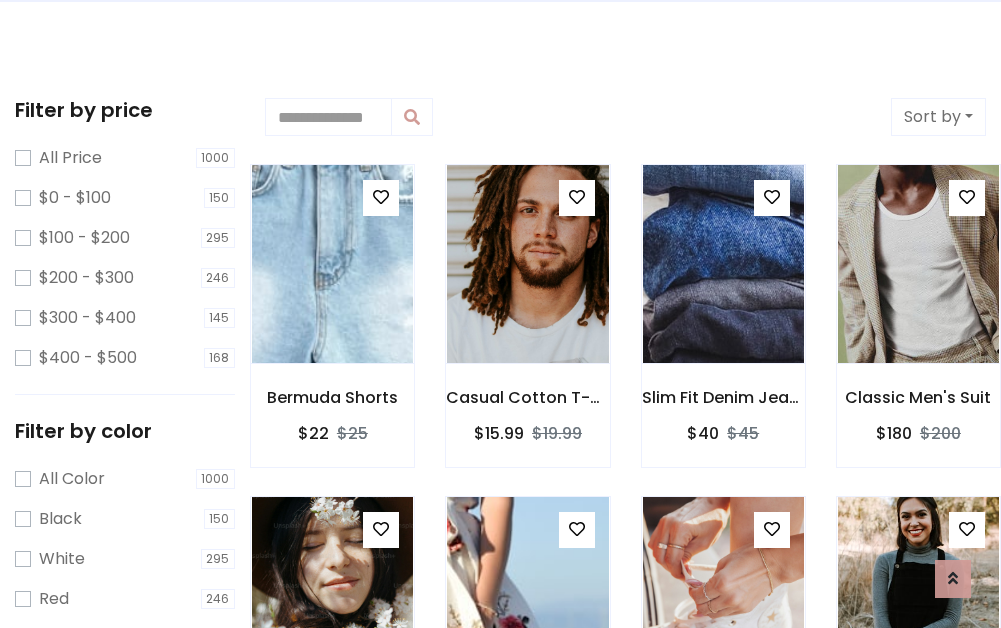 scroll, scrollTop: 0, scrollLeft: 0, axis: both 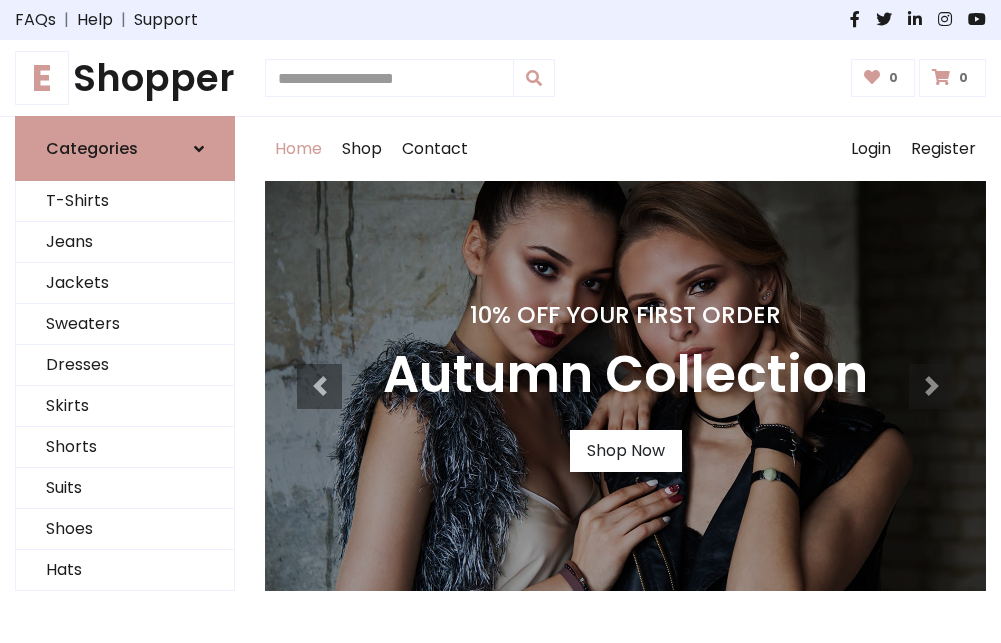 click on "E Shopper" at bounding box center [125, 78] 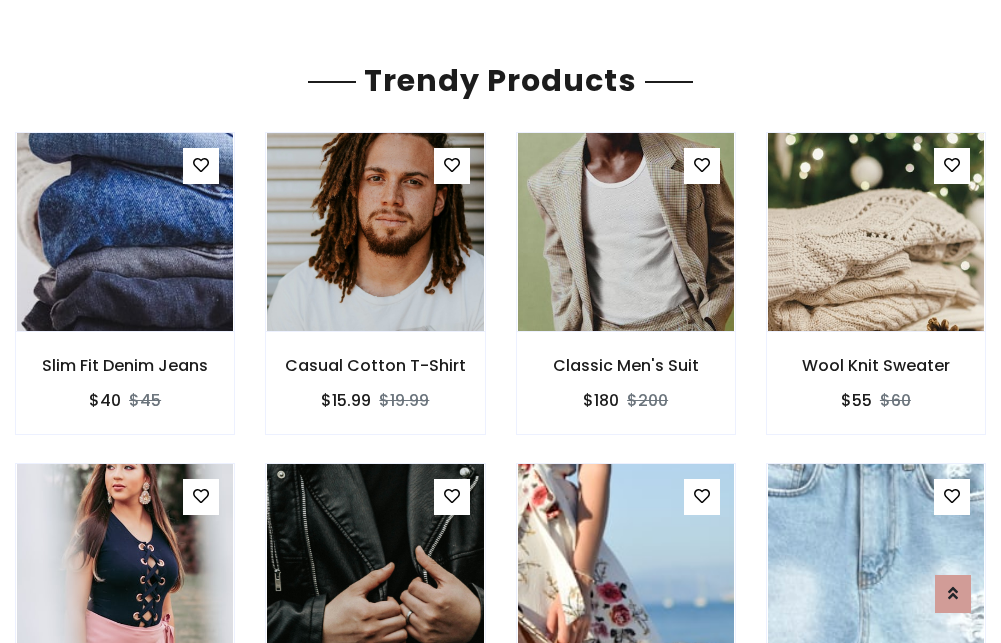 scroll, scrollTop: 118, scrollLeft: 0, axis: vertical 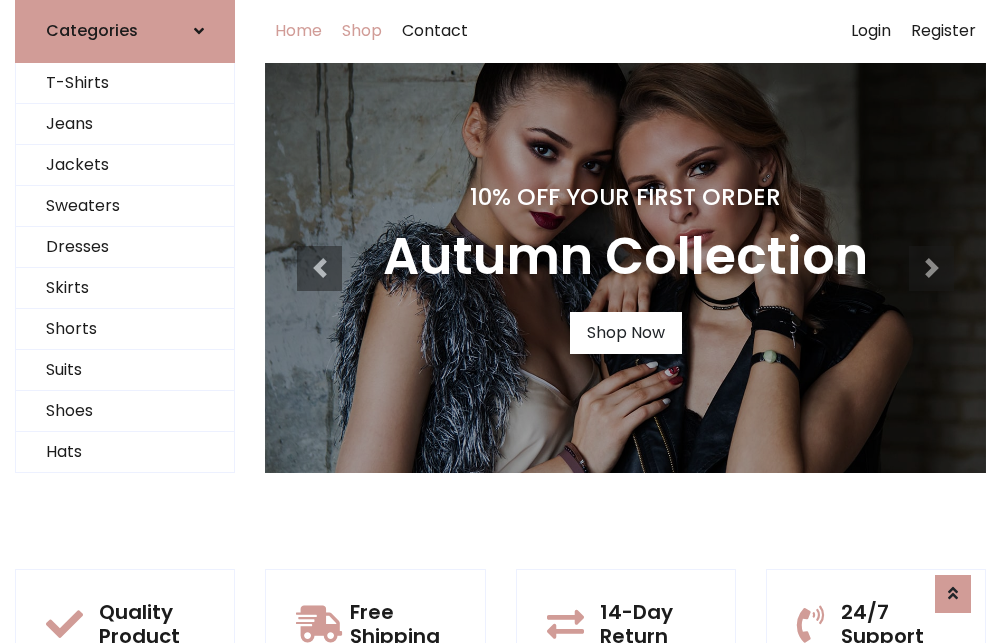 click on "Shop" at bounding box center (362, 31) 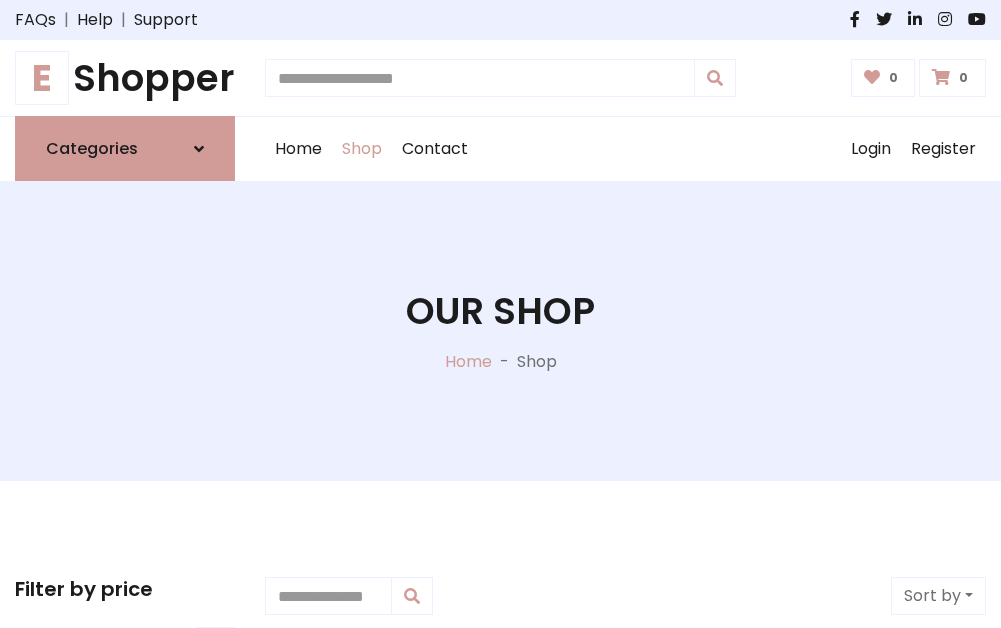 scroll, scrollTop: 0, scrollLeft: 0, axis: both 